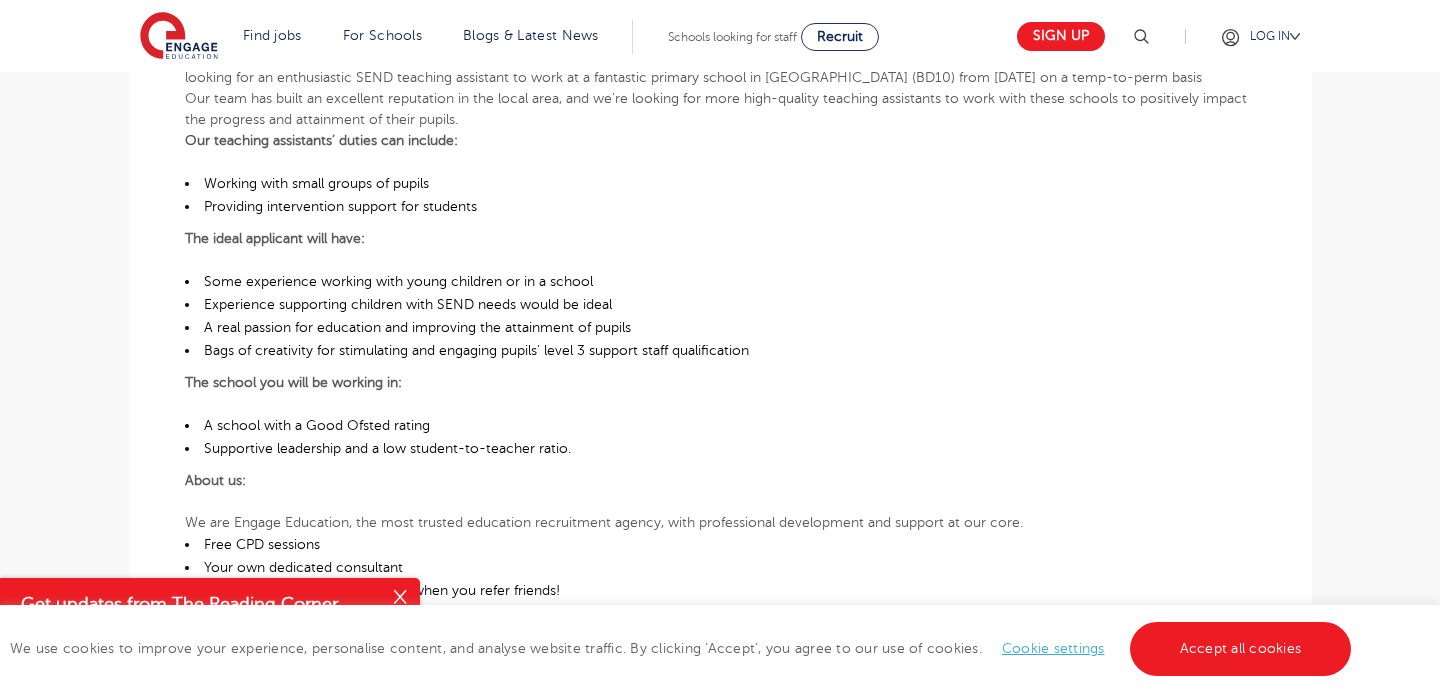 scroll, scrollTop: 836, scrollLeft: 0, axis: vertical 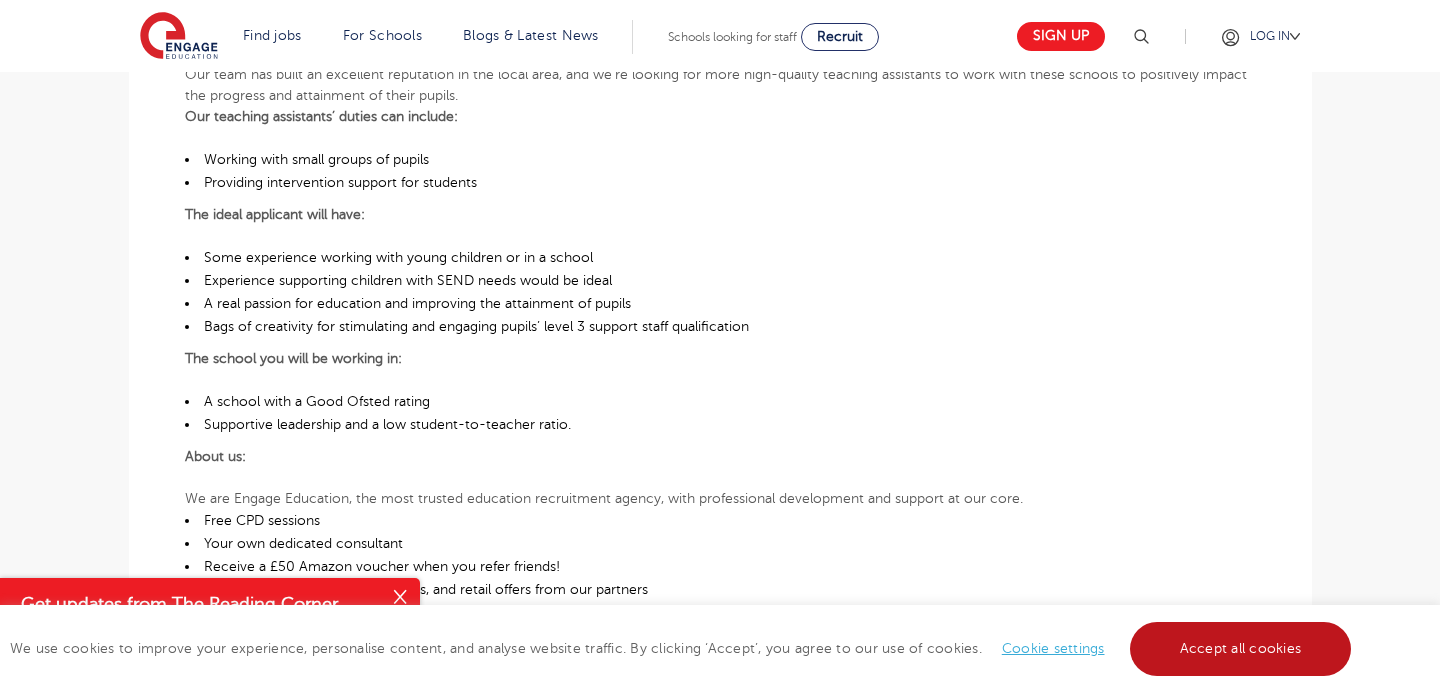 click on "Accept all cookies" at bounding box center (1241, 649) 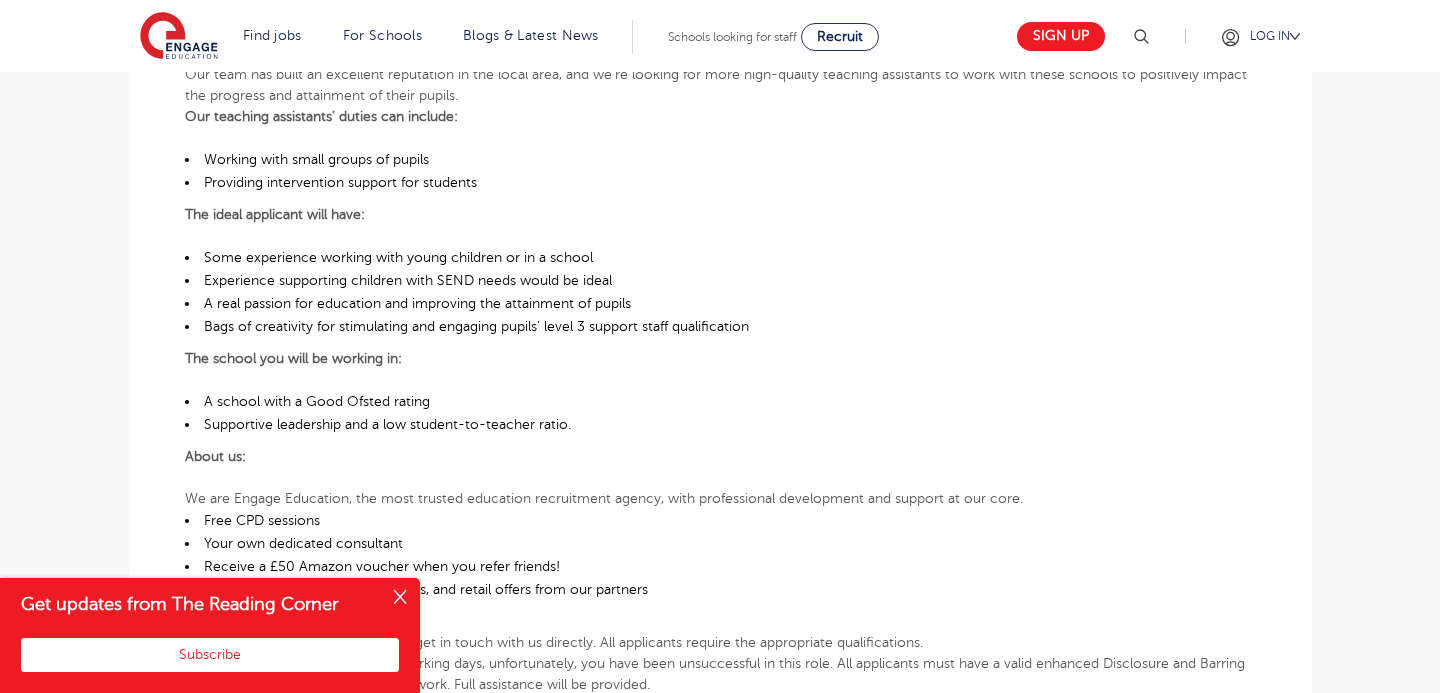 click at bounding box center [400, 598] 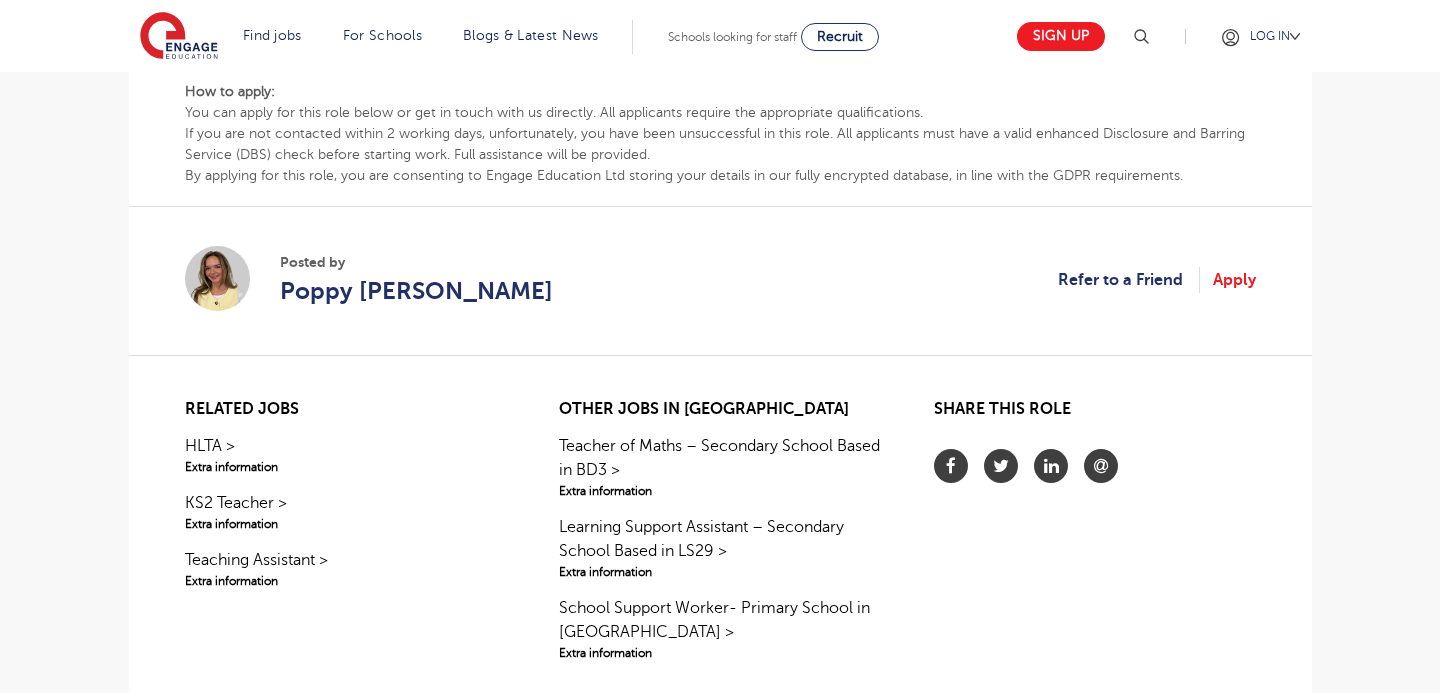 scroll, scrollTop: 1368, scrollLeft: 0, axis: vertical 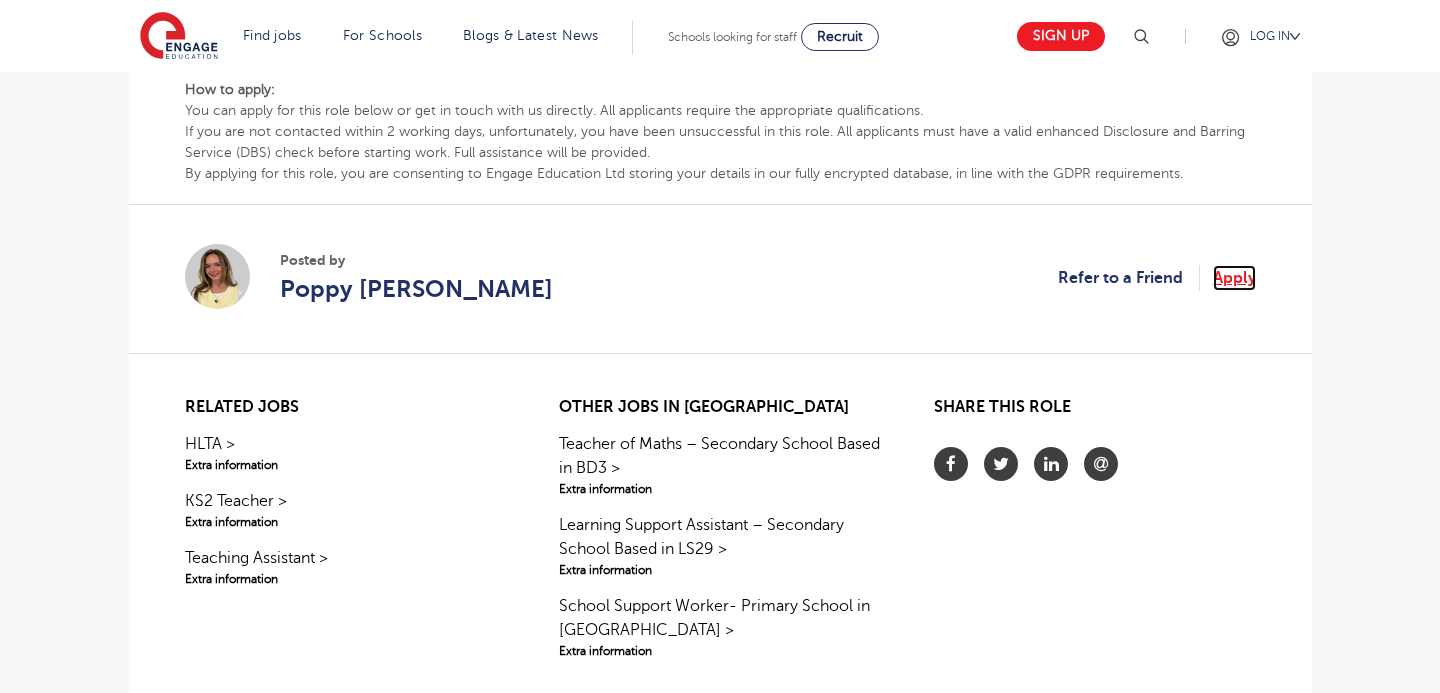 click on "Apply" at bounding box center (1234, 278) 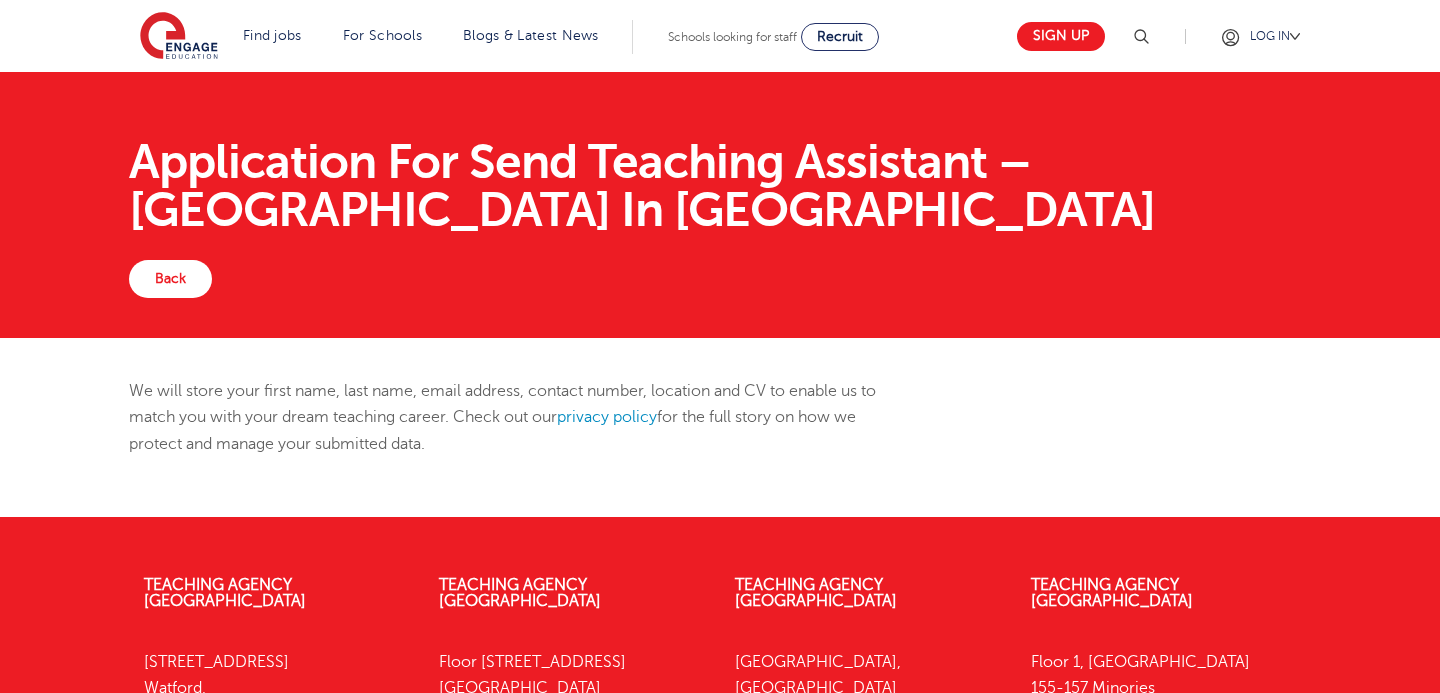 scroll, scrollTop: 0, scrollLeft: 0, axis: both 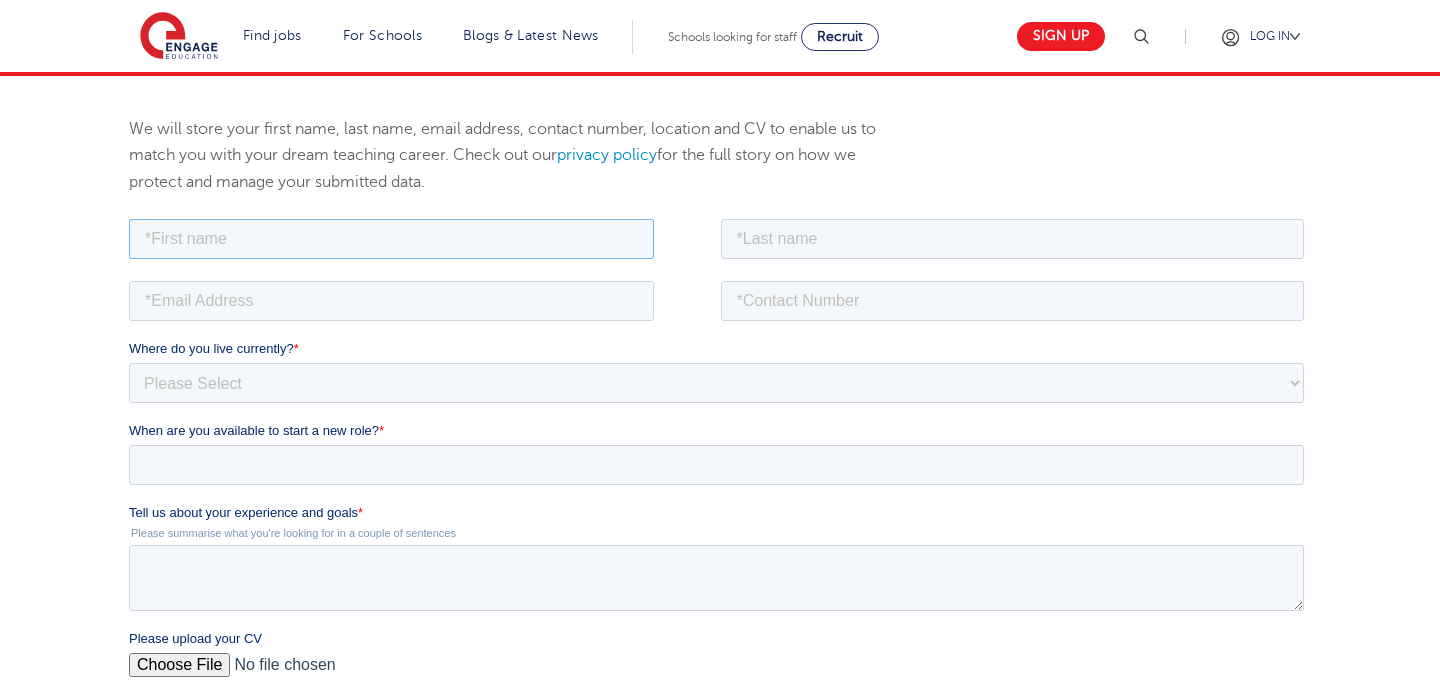 click at bounding box center [390, 238] 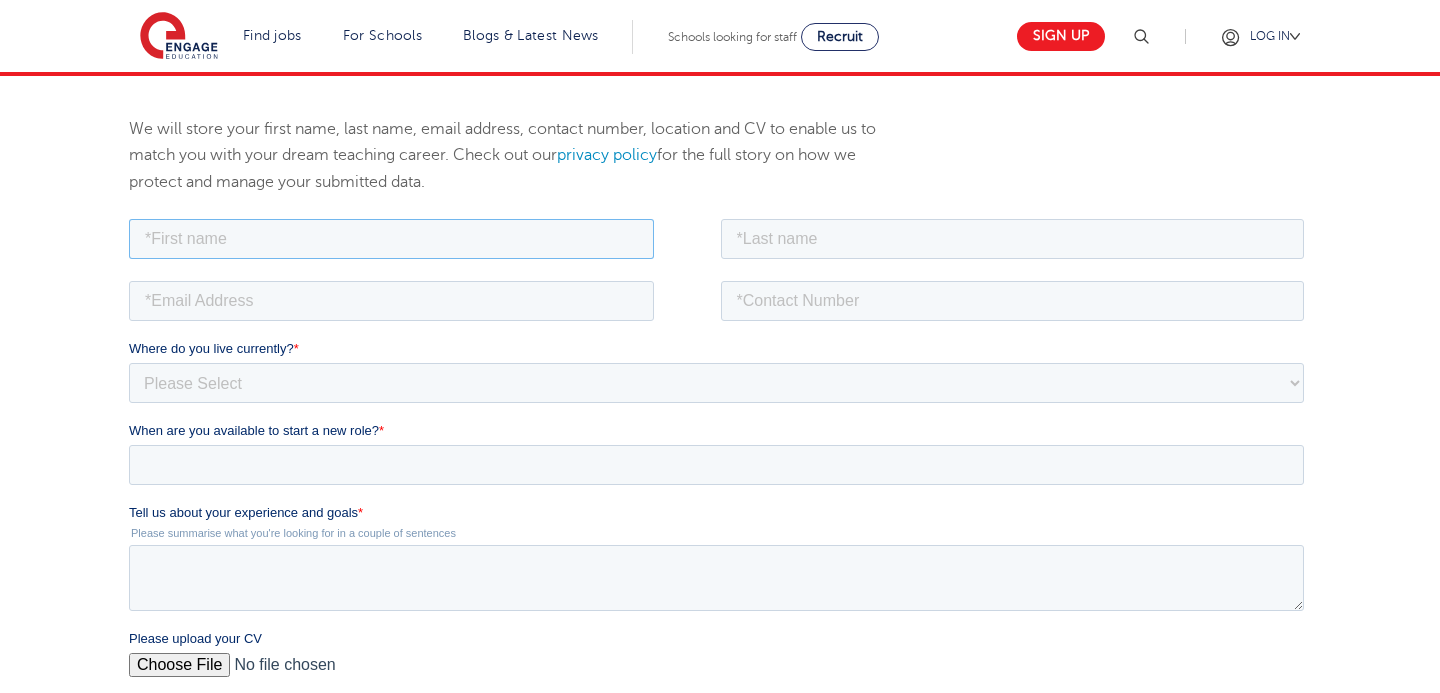 type on "laura" 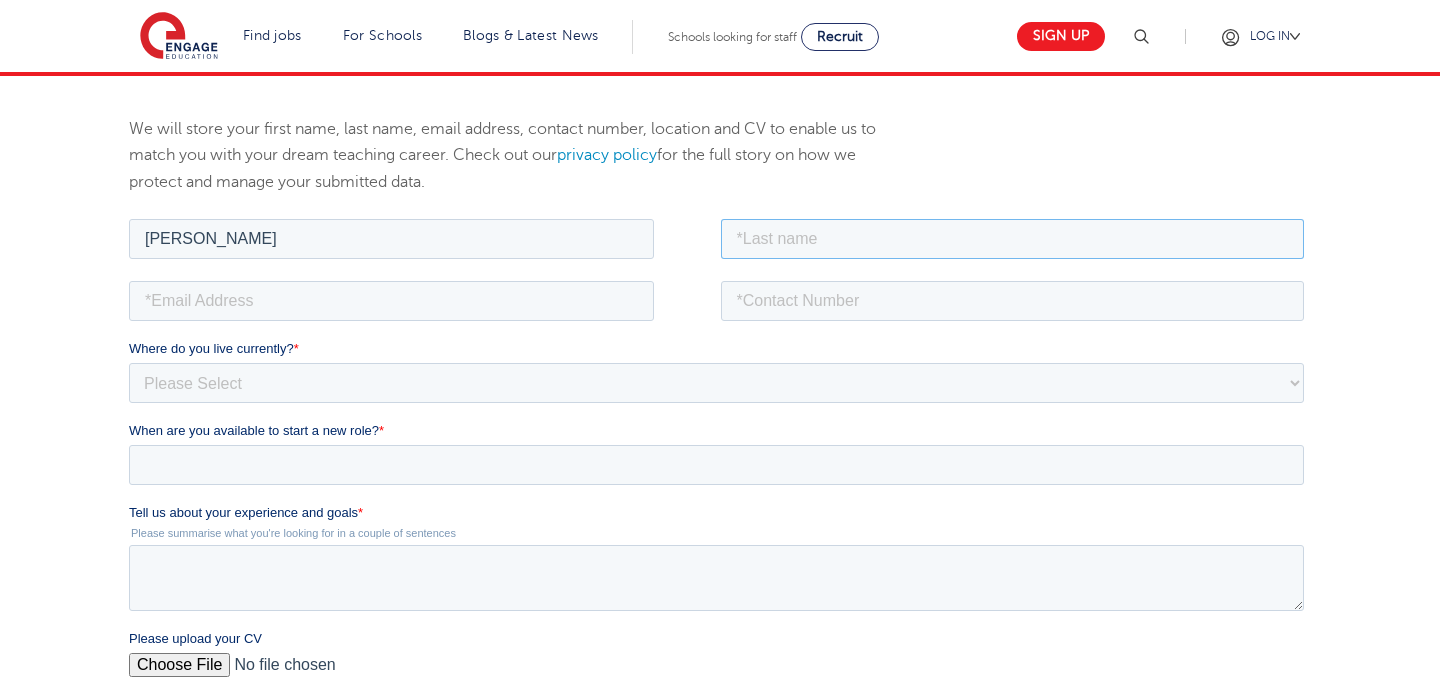 type on "adejumo" 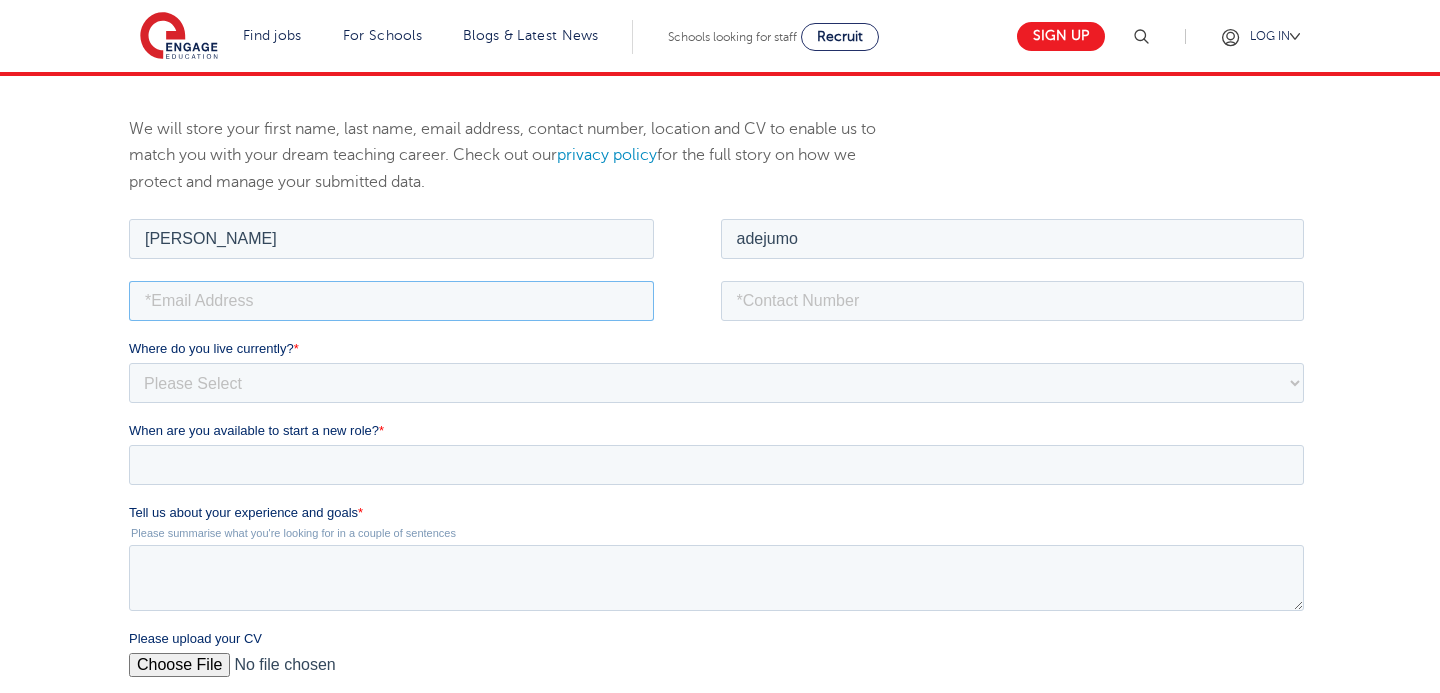 type on "lauraj@email.com" 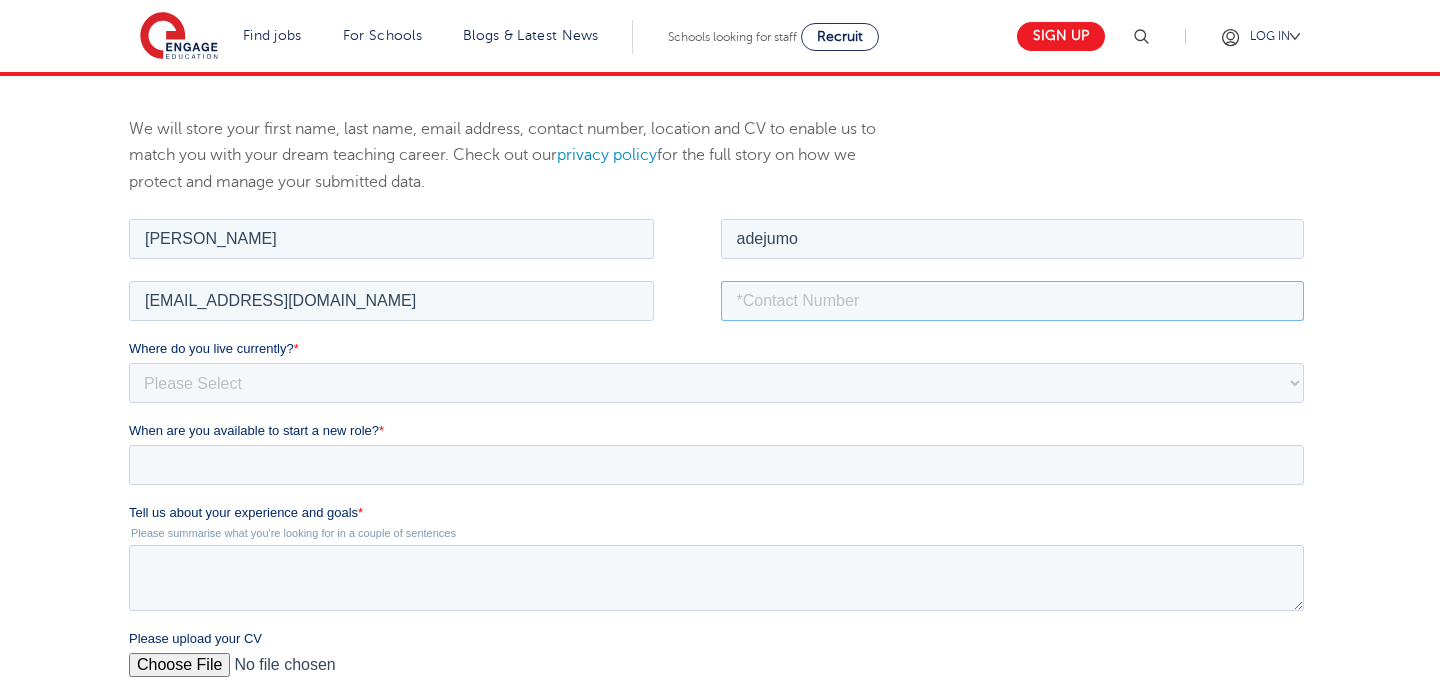 type on "07445539576" 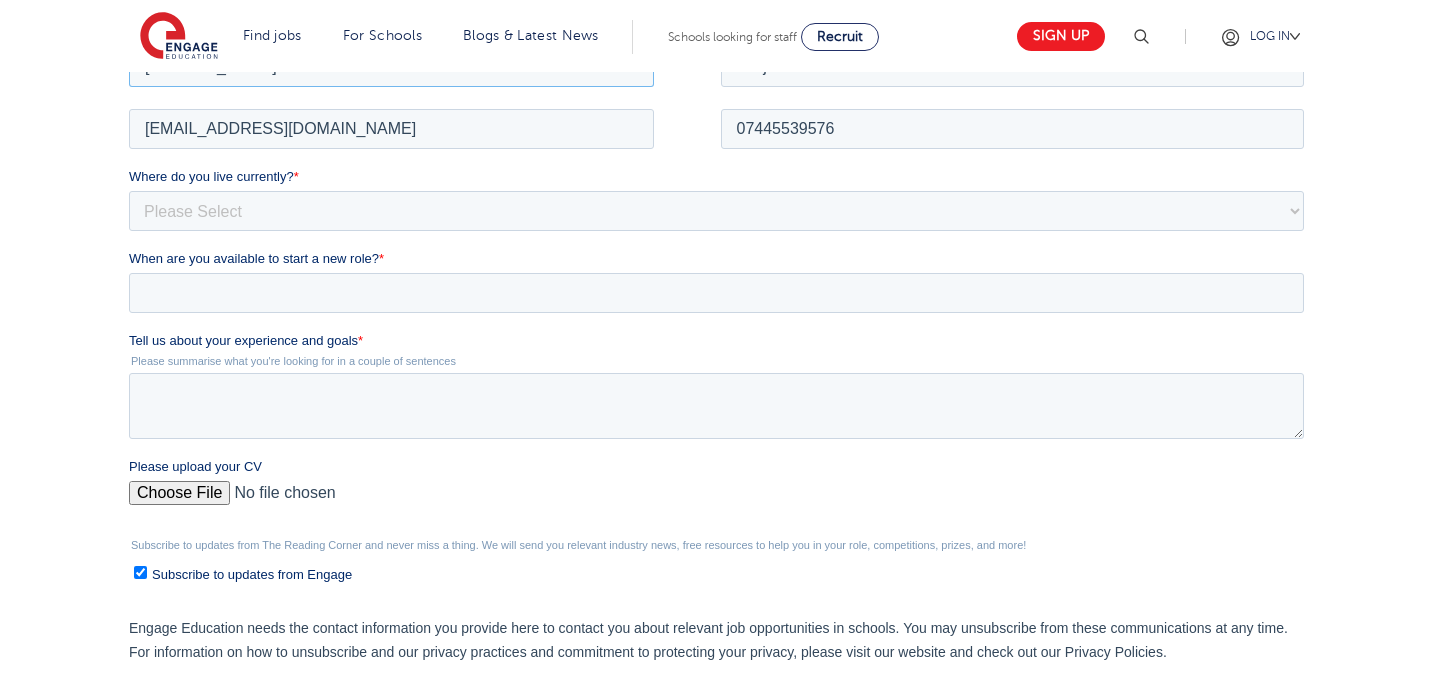 scroll, scrollTop: 439, scrollLeft: 0, axis: vertical 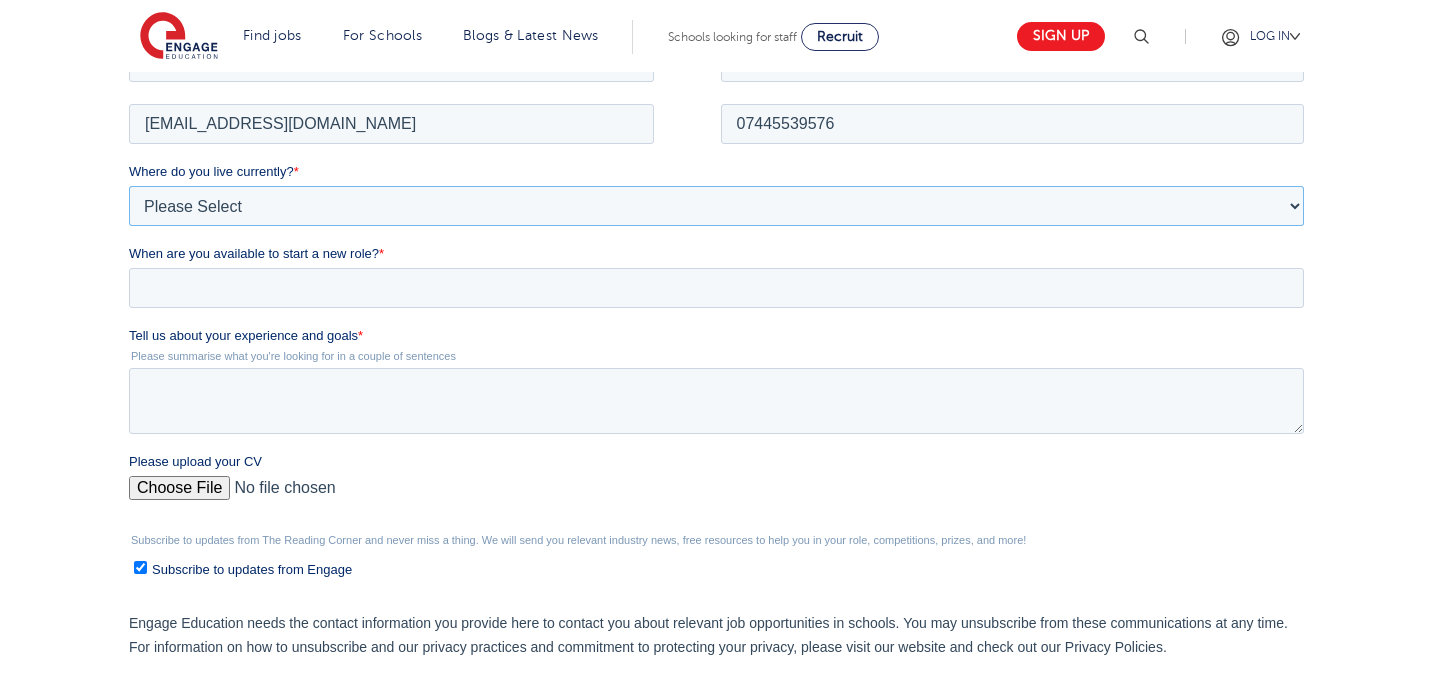 click on "Please Select UK Canada Ireland Australia New Zealand Europe USA South Africa Jamaica Africa Asia Middle East South America Caribbean" at bounding box center [715, 205] 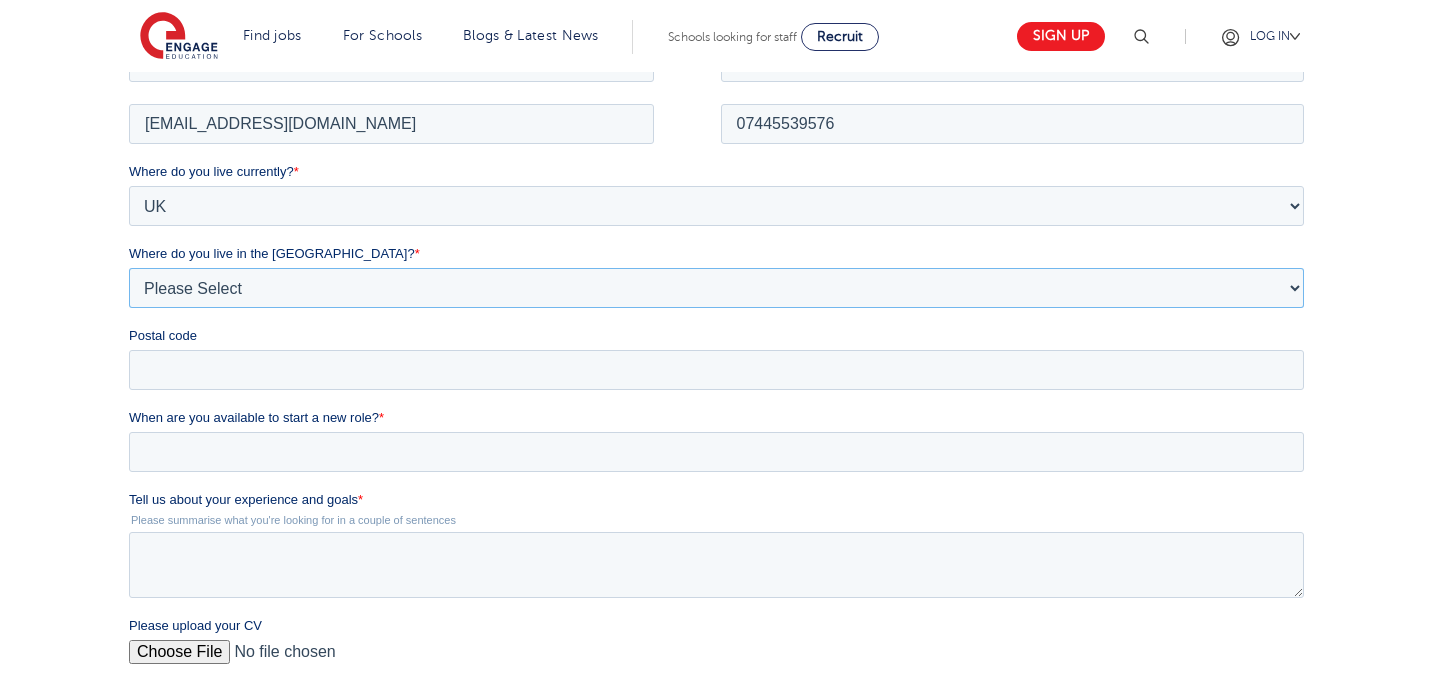 click on "Please Select Overseas Barnsley Bedfordshire Berkshire Bournemouth Bracknell Forest Bradford Brighton and Hove Bristol Buckinghamshire Calderdale Cambridgeshire Cheshire City of London City of Plymouth Cornwall County Durham Cumbria Derbyshire Devon Doncaster Dorset Durham Durham and North Yorkshire East Riding of Yorkshire East Sussex Essex Gloucestershire Hampshire Herefordshire Hertfordshire Hull Isle of Wight Kent Kirklees Lancashire Leeds Leicestershire Lincolnshire London Luton Luton South Luton Town Centre Manchester Medway Merseyside Milton Keynes Norfolk Northamptonshire North Somerset Northumberland North Yorkshire Nottinghamshire Oxfordshire Peterborough Poole Portsmouth Reading Rotherham Rutland Sheffield Shropshire Slough Somerset Southampton Southend On Sea South Yorkshire Staffordshire Suffolk Surrey Thurrock Torbay Tyne and Wear Wakefield Warwickshire West Berkshire West Midlands West Sussex West Yorkshire Wiltshire Windsor and Maidenhead Wokingham Worcestershire York" at bounding box center (715, 287) 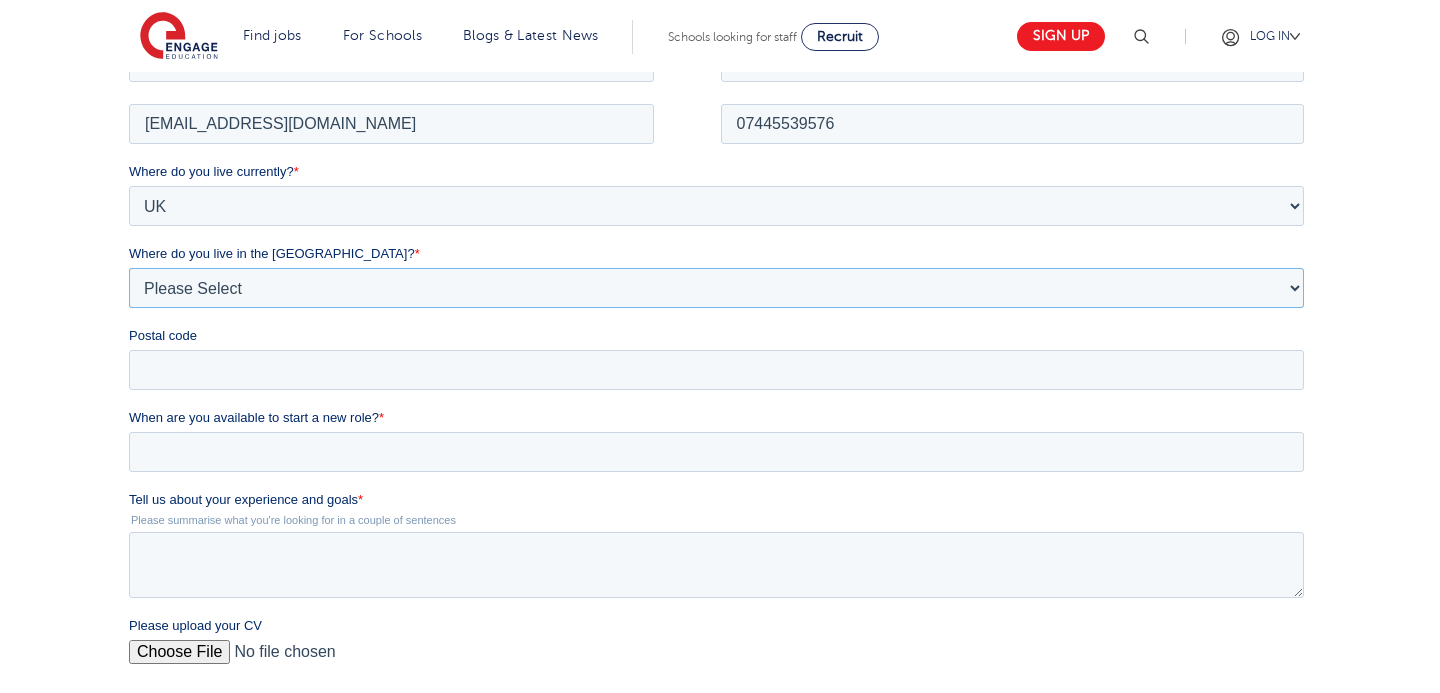 select on "Kirklees" 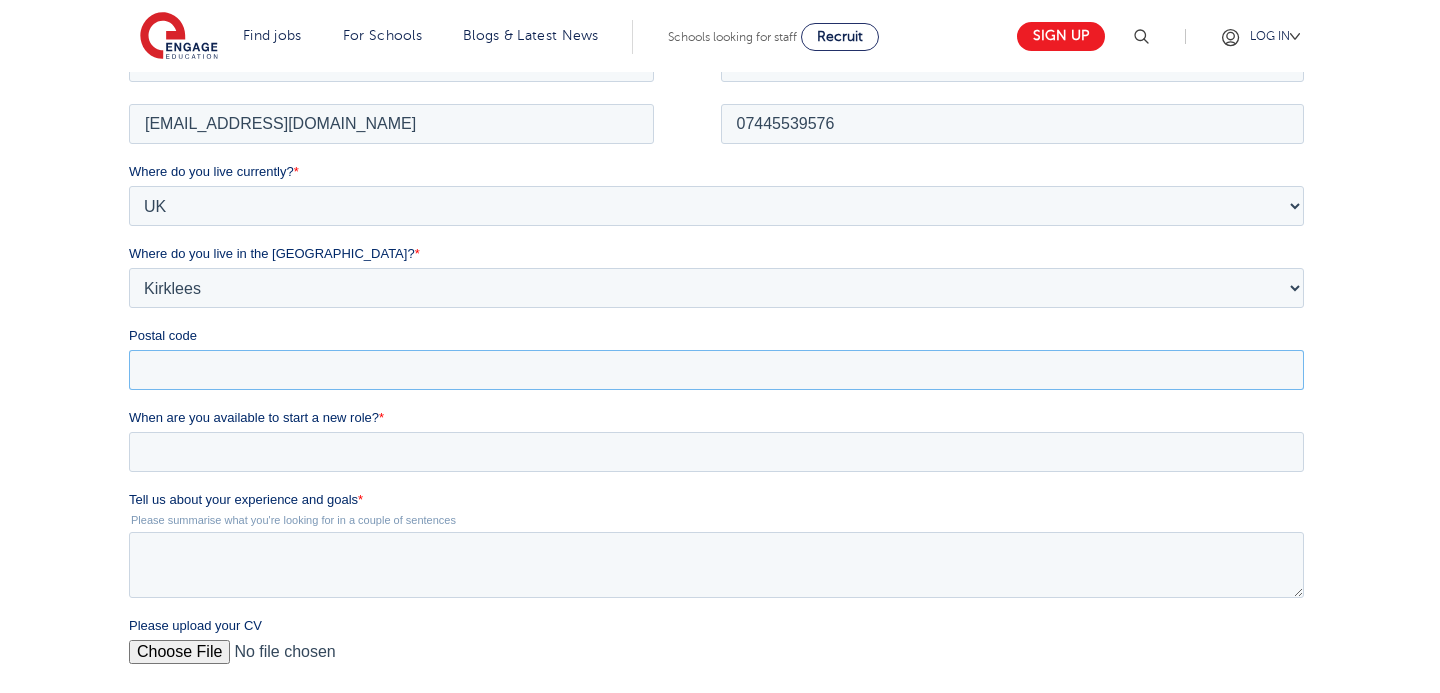 click on "Postal code" at bounding box center [715, 369] 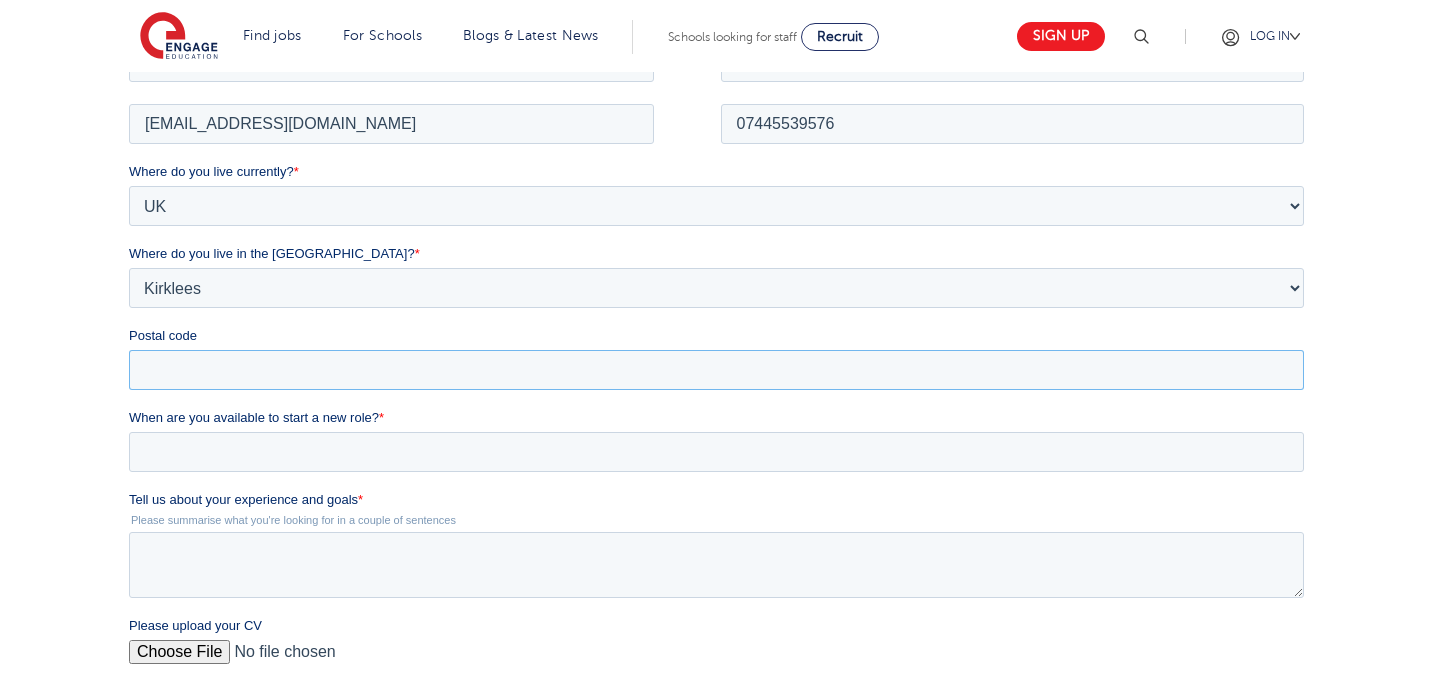 type on "BD19 5ED" 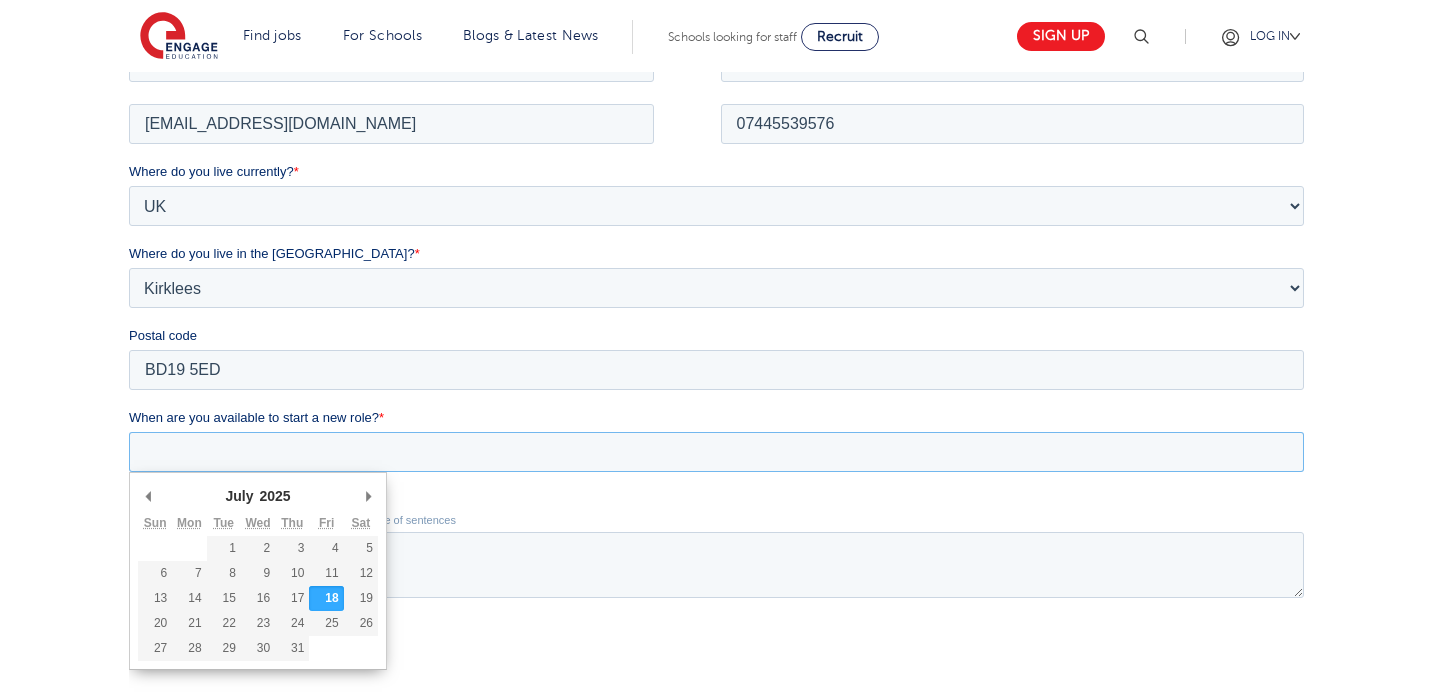 click on "When are you available to start a new role? *" at bounding box center (715, 451) 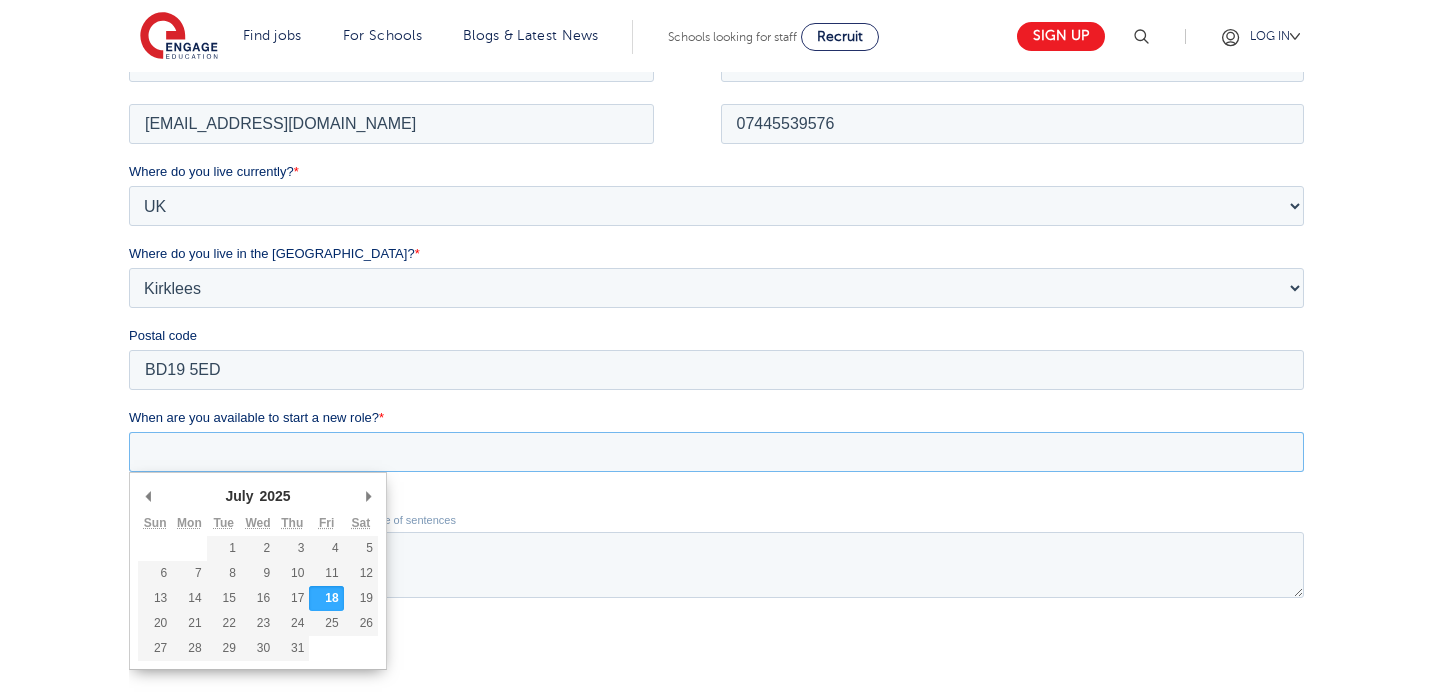 type on "2025-07-18" 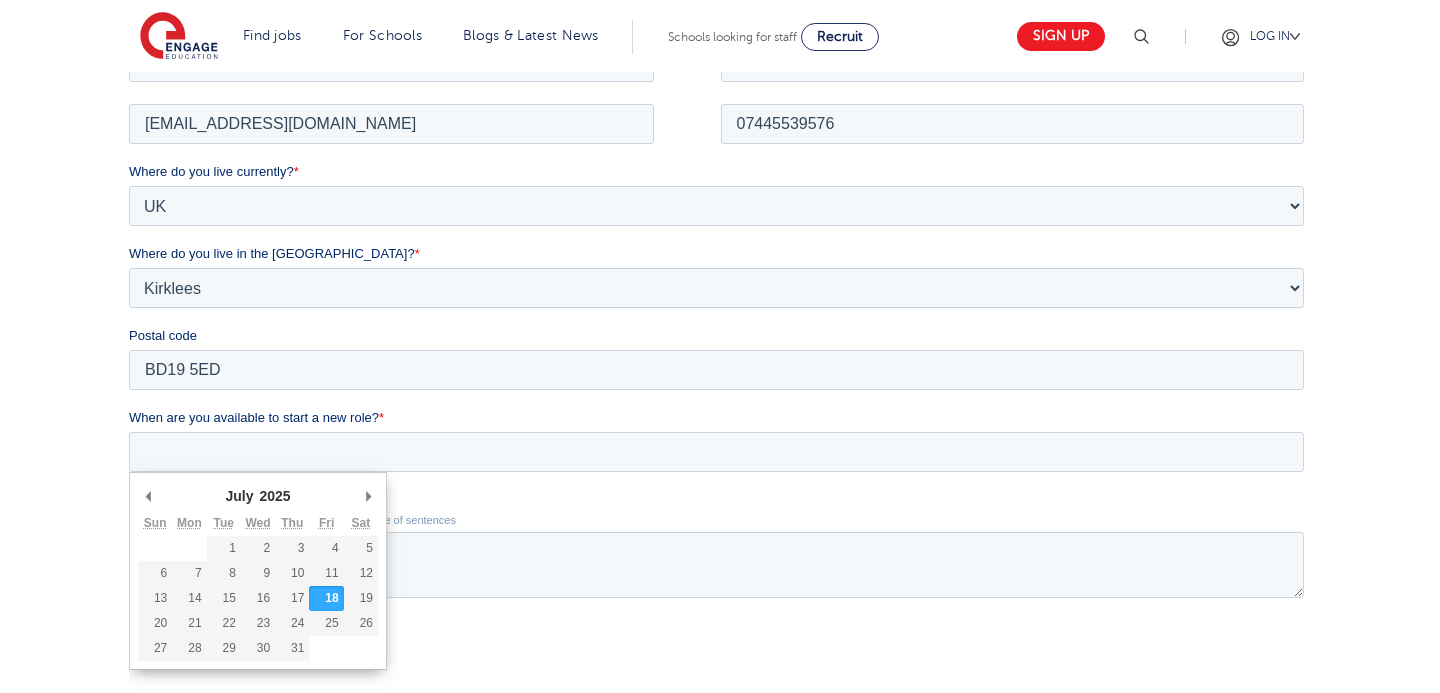 type on "2025/07/18" 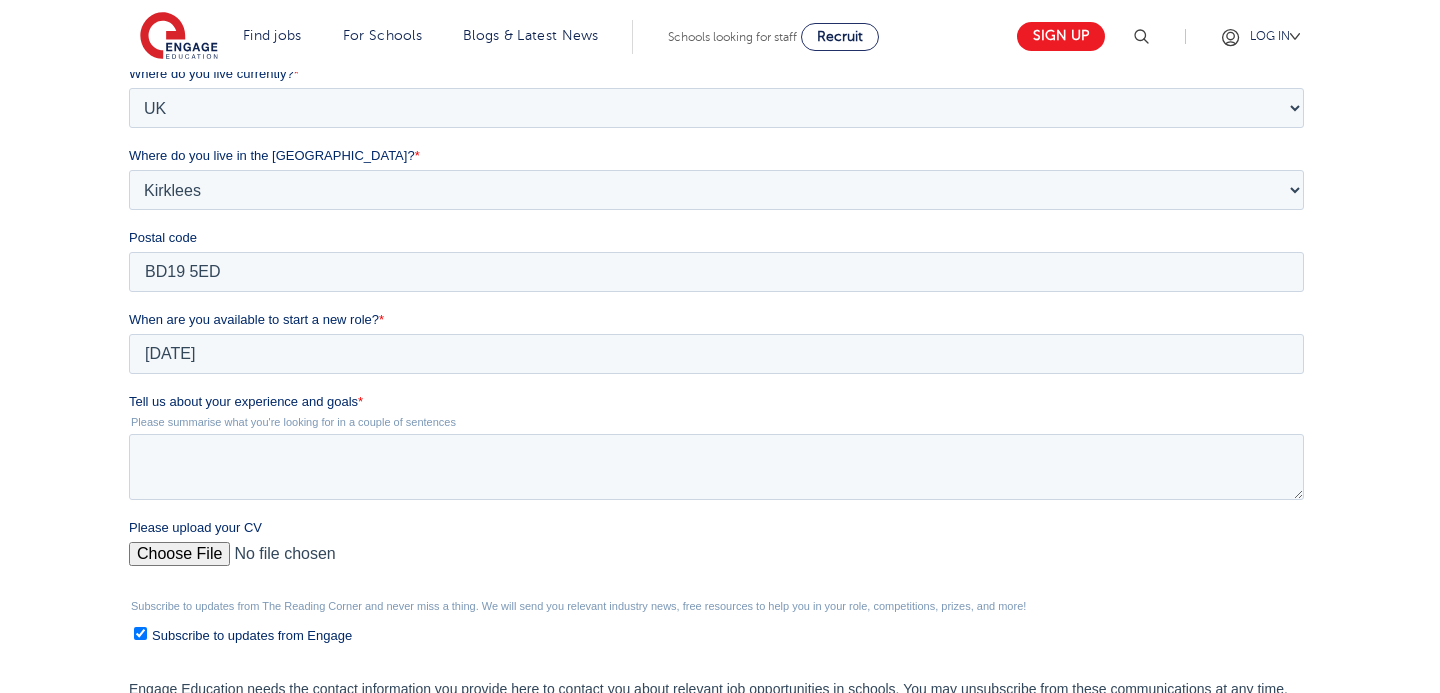 scroll, scrollTop: 536, scrollLeft: 0, axis: vertical 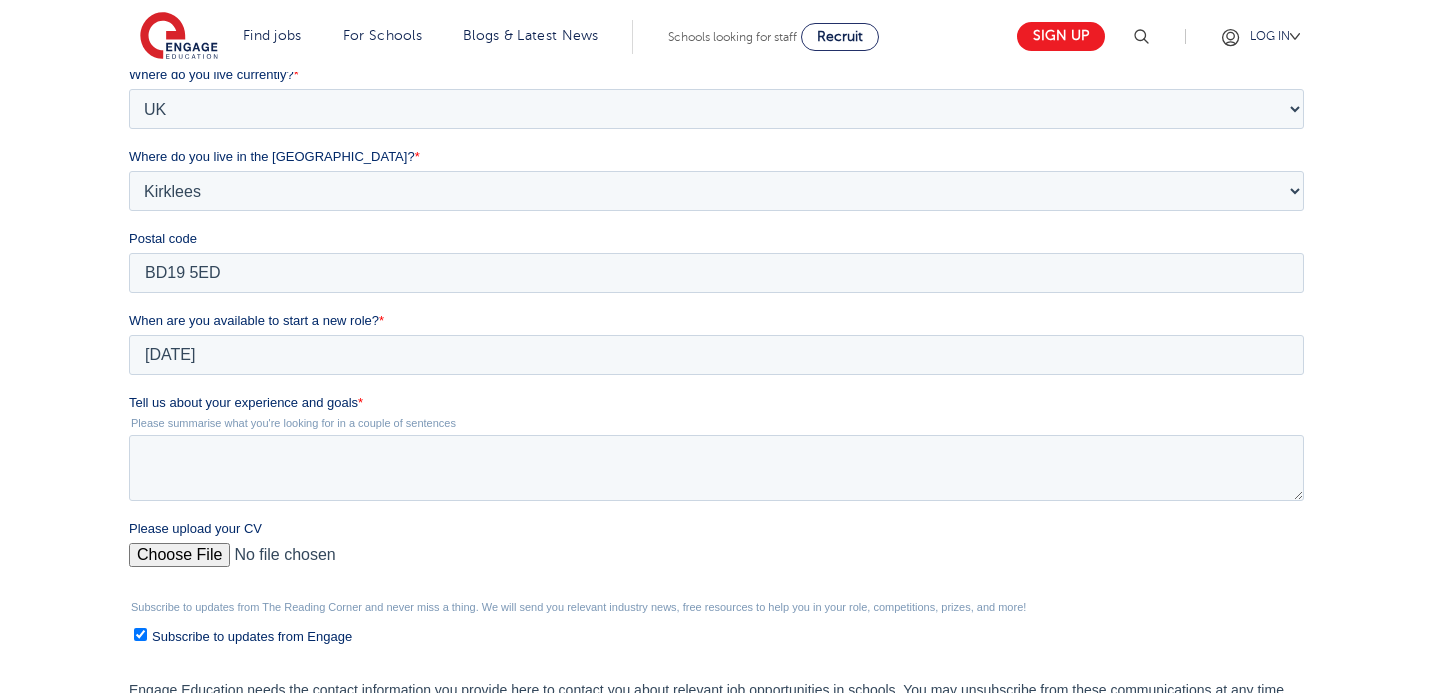 click on "Please upload your CV" at bounding box center [715, 563] 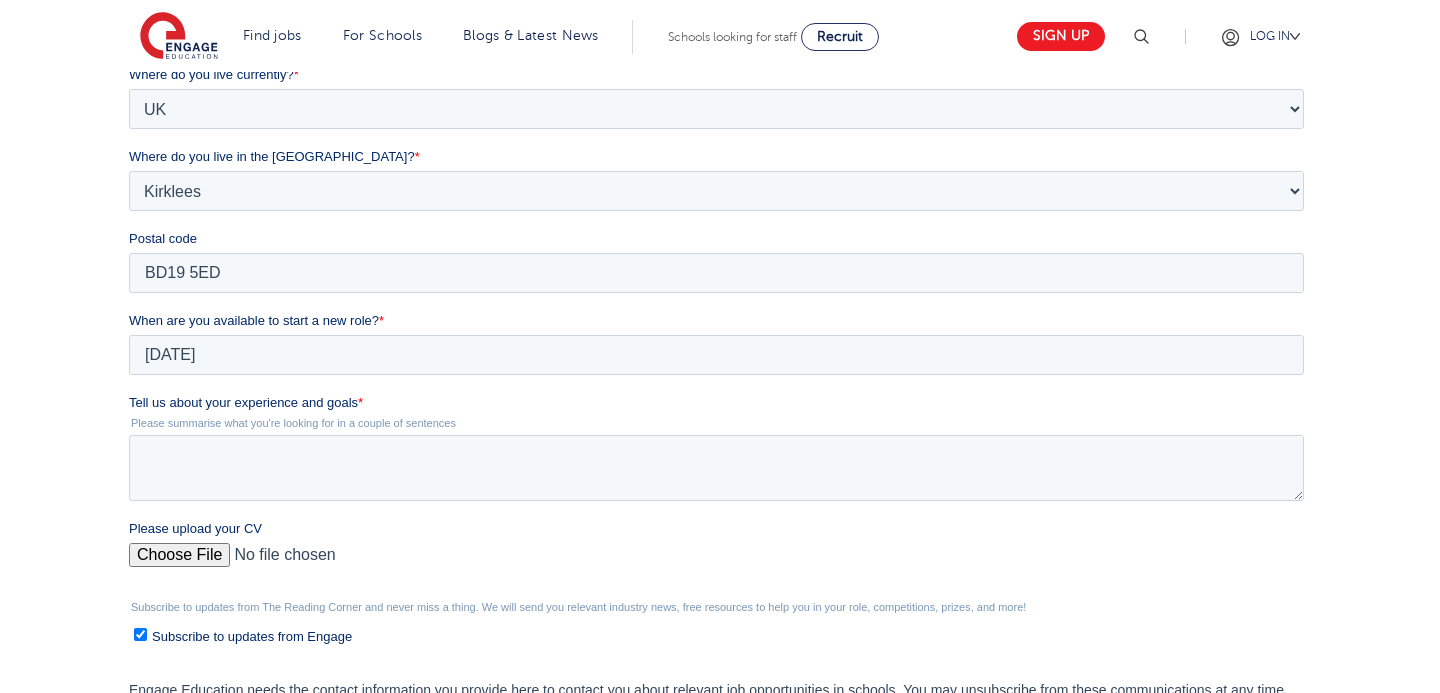 type on "C:\fakepath\Laura_Adejumo_School CV.docx" 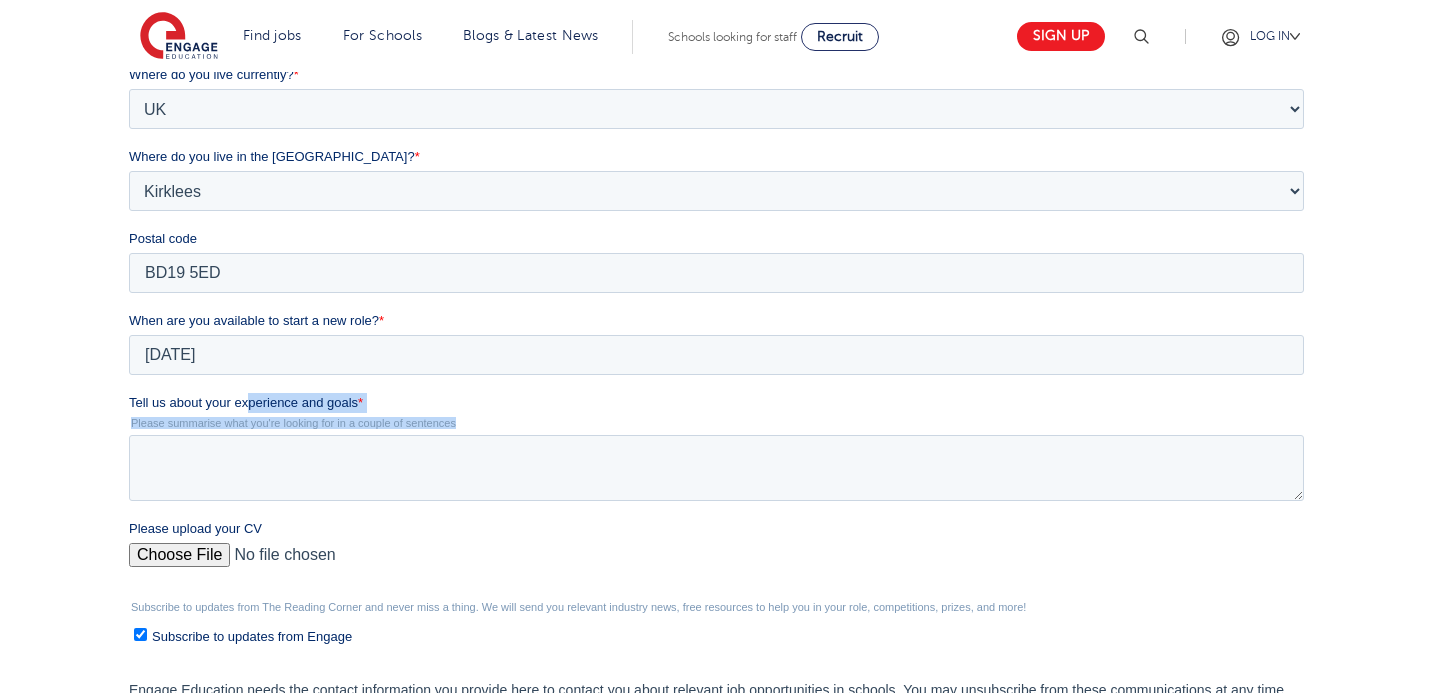 drag, startPoint x: 455, startPoint y: 421, endPoint x: 244, endPoint y: 404, distance: 211.68373 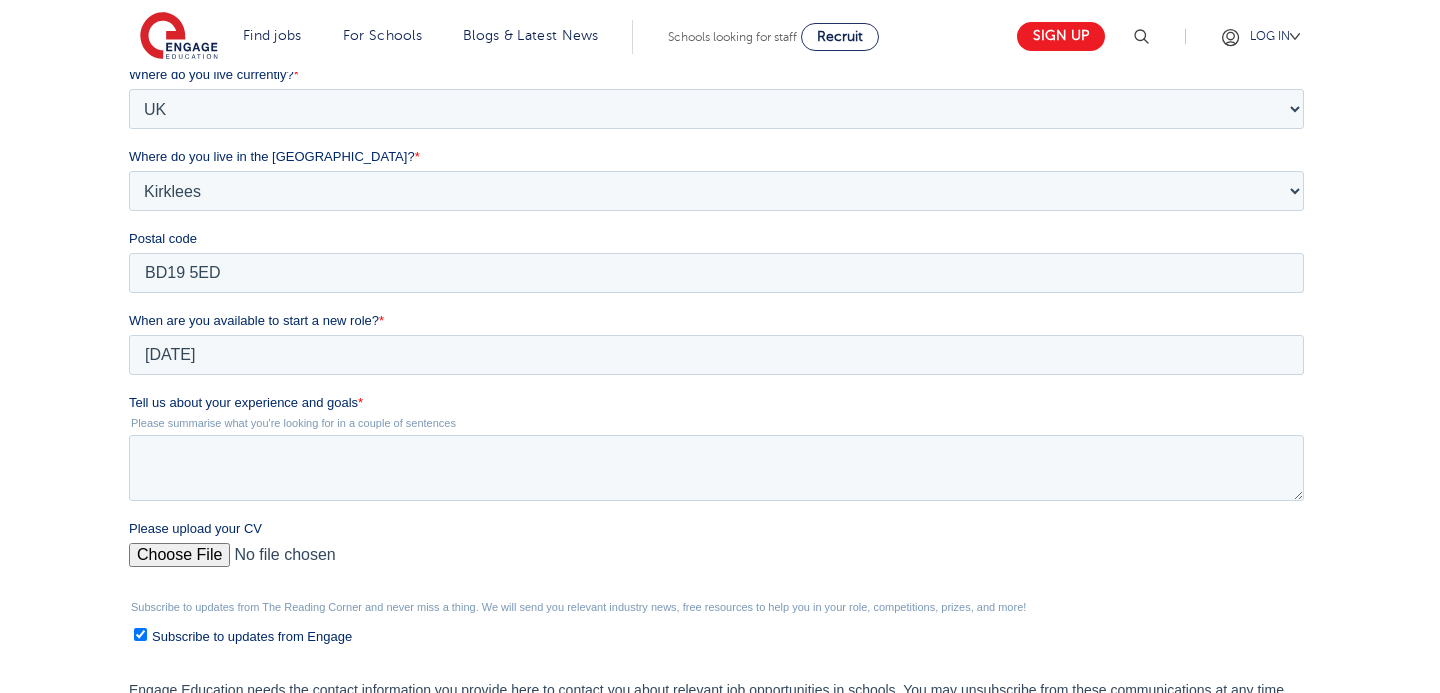 click on "Tell us about your experience and goals *" at bounding box center [719, 403] 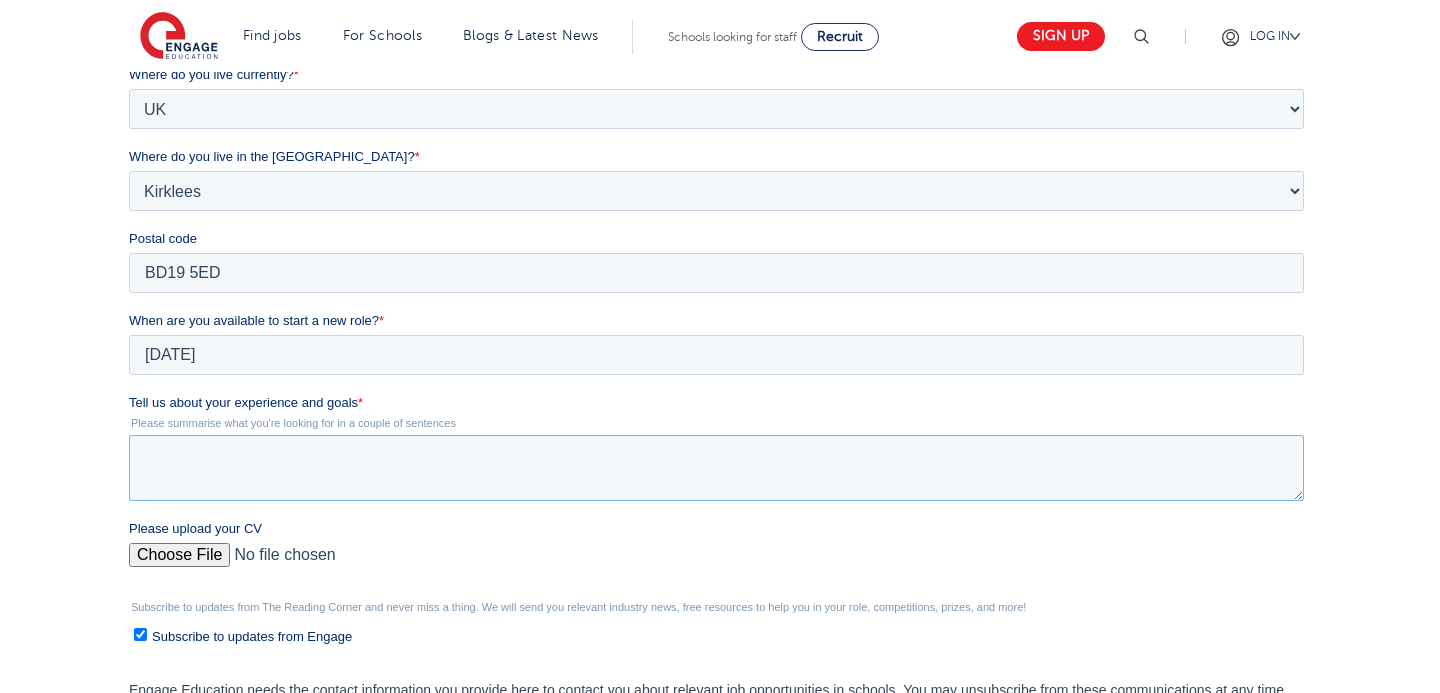 click on "Tell us about your experience and goals *" at bounding box center [715, 468] 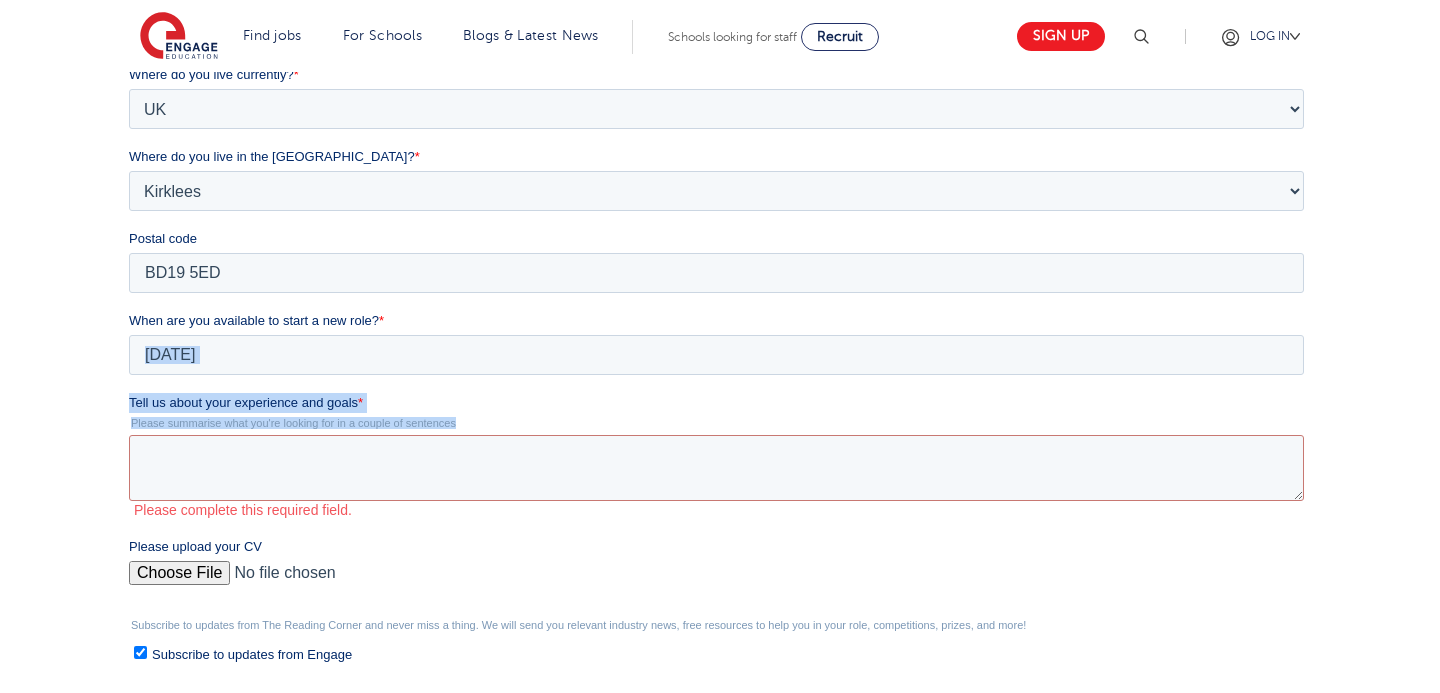 drag, startPoint x: 484, startPoint y: 427, endPoint x: 129, endPoint y: 388, distance: 357.13583 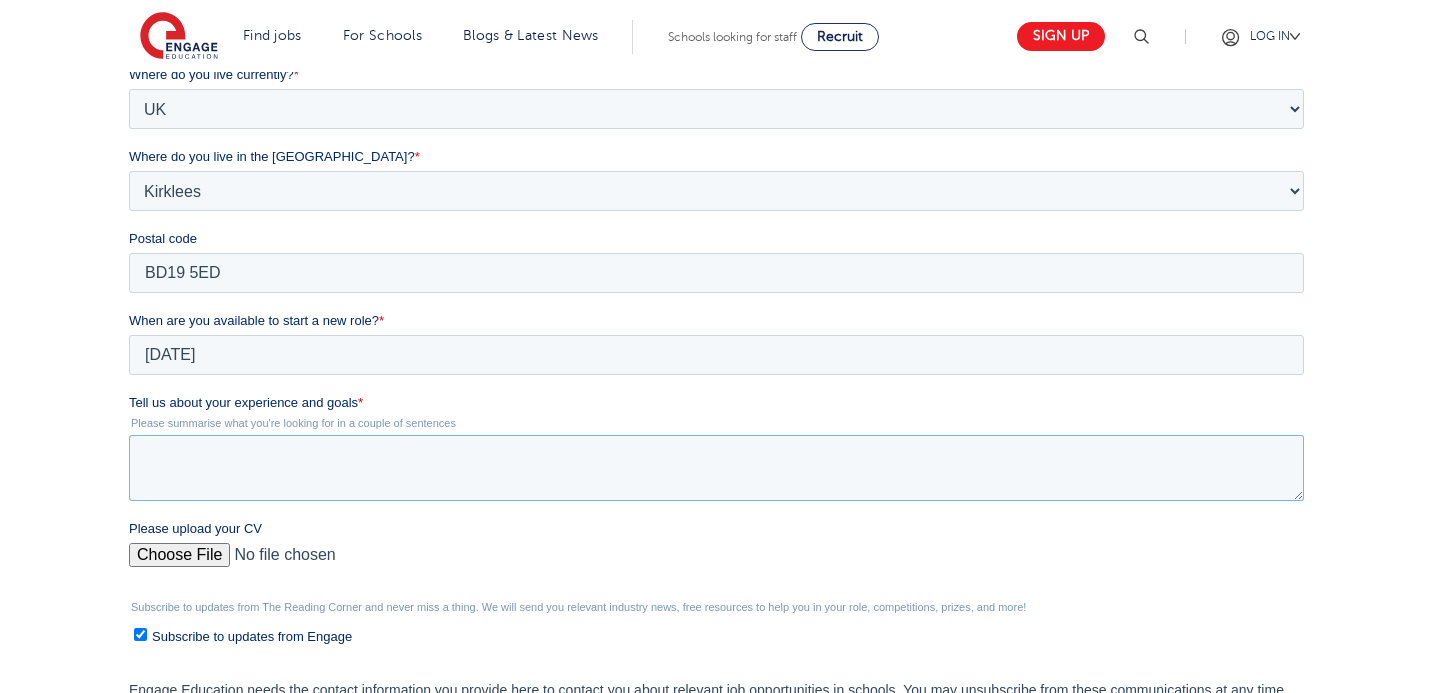 click on "Tell us about your experience and goals *" at bounding box center (715, 468) 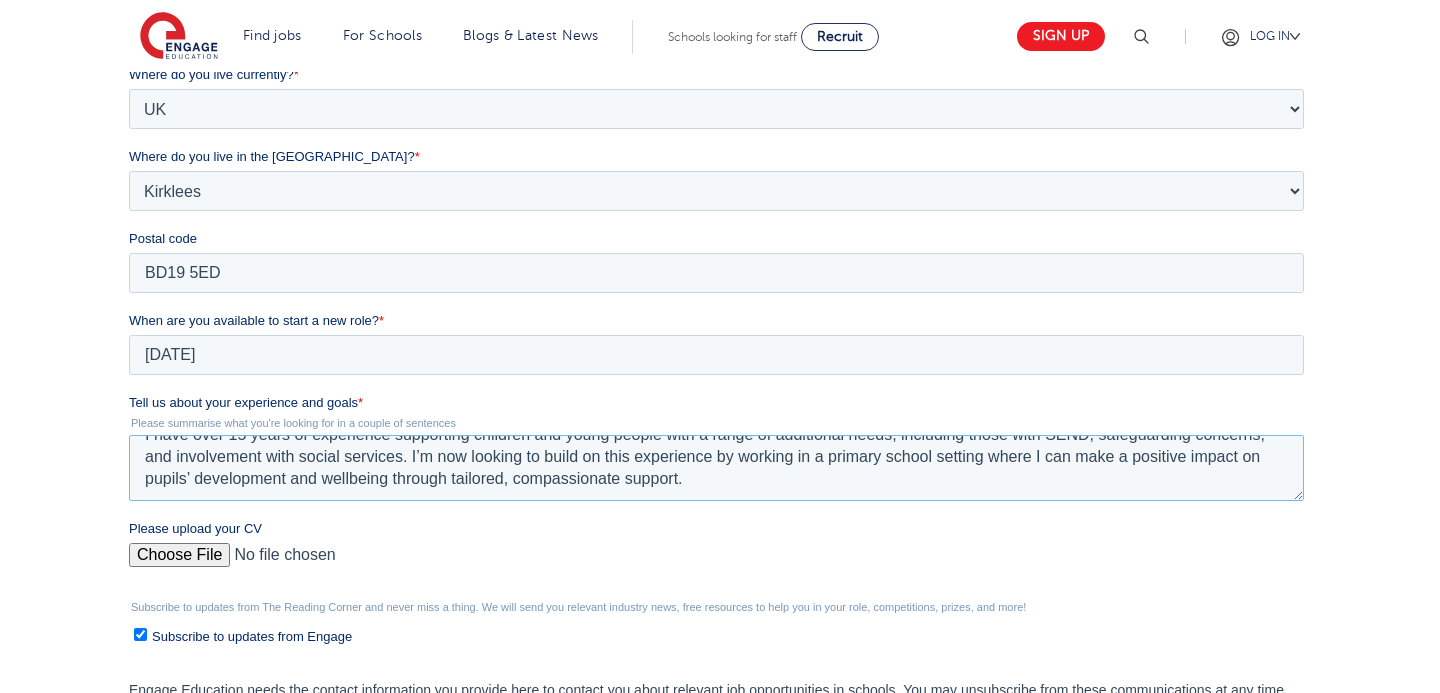 scroll, scrollTop: 66, scrollLeft: 0, axis: vertical 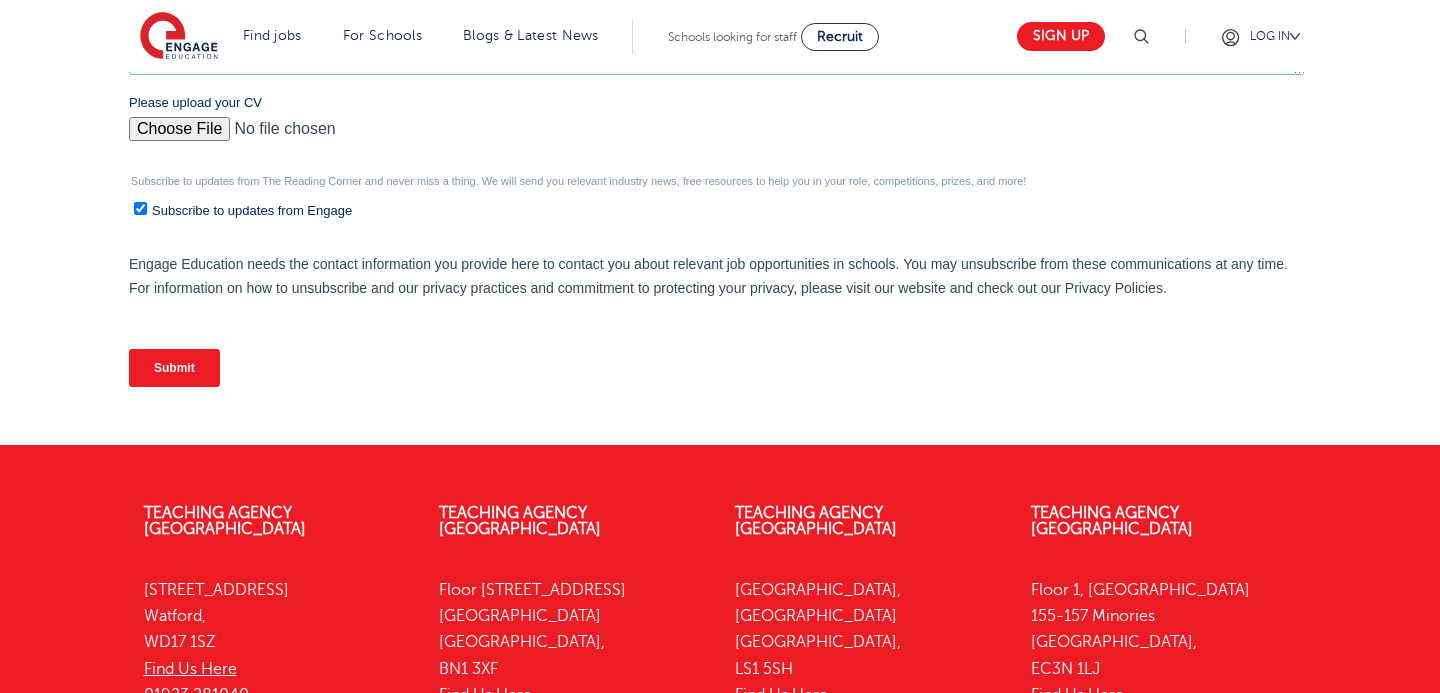 type on "I have over 15 years of experience supporting children and young people with a range of additional needs, including those with SEND, safeguarding concerns, and involvement with social services. I’m now looking to build on this experience by working in a primary school setting where I can make a positive impact on pupils’ development and wellbeing through tailored, compassionate support." 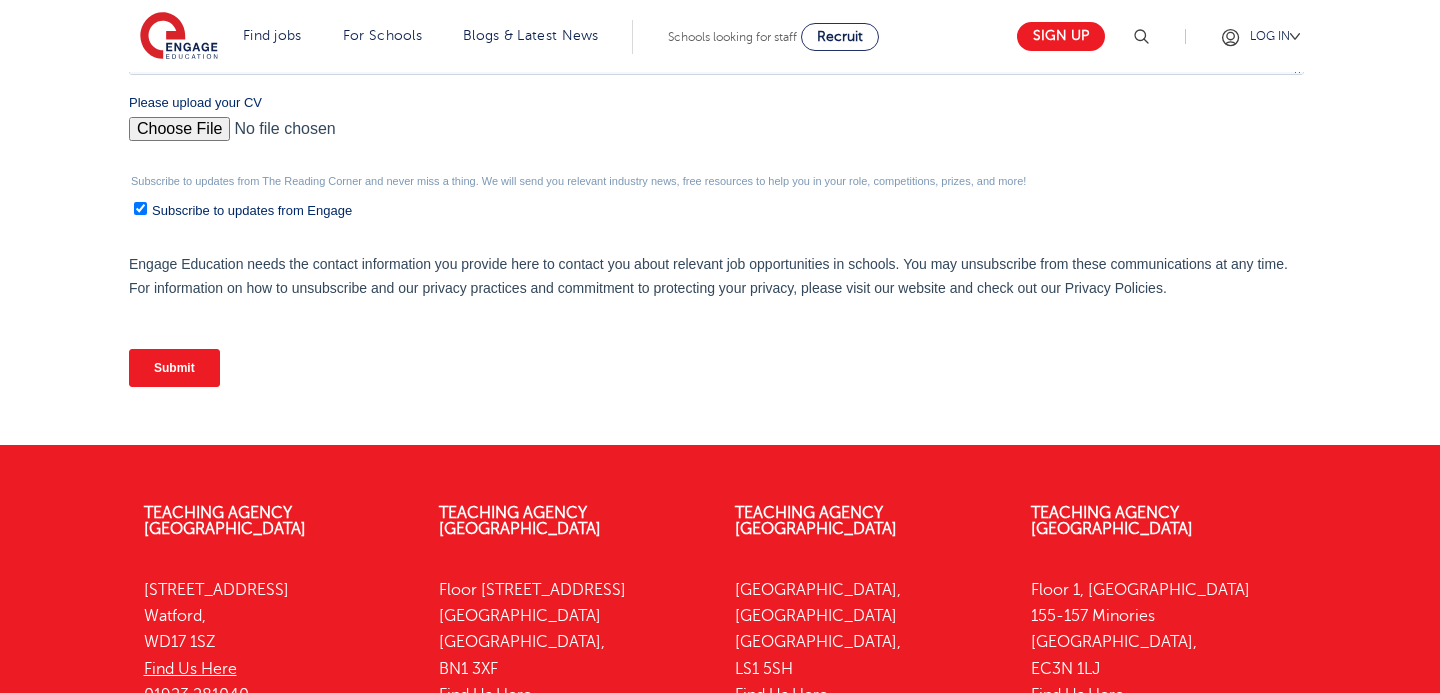 click on "Submit" at bounding box center (173, 368) 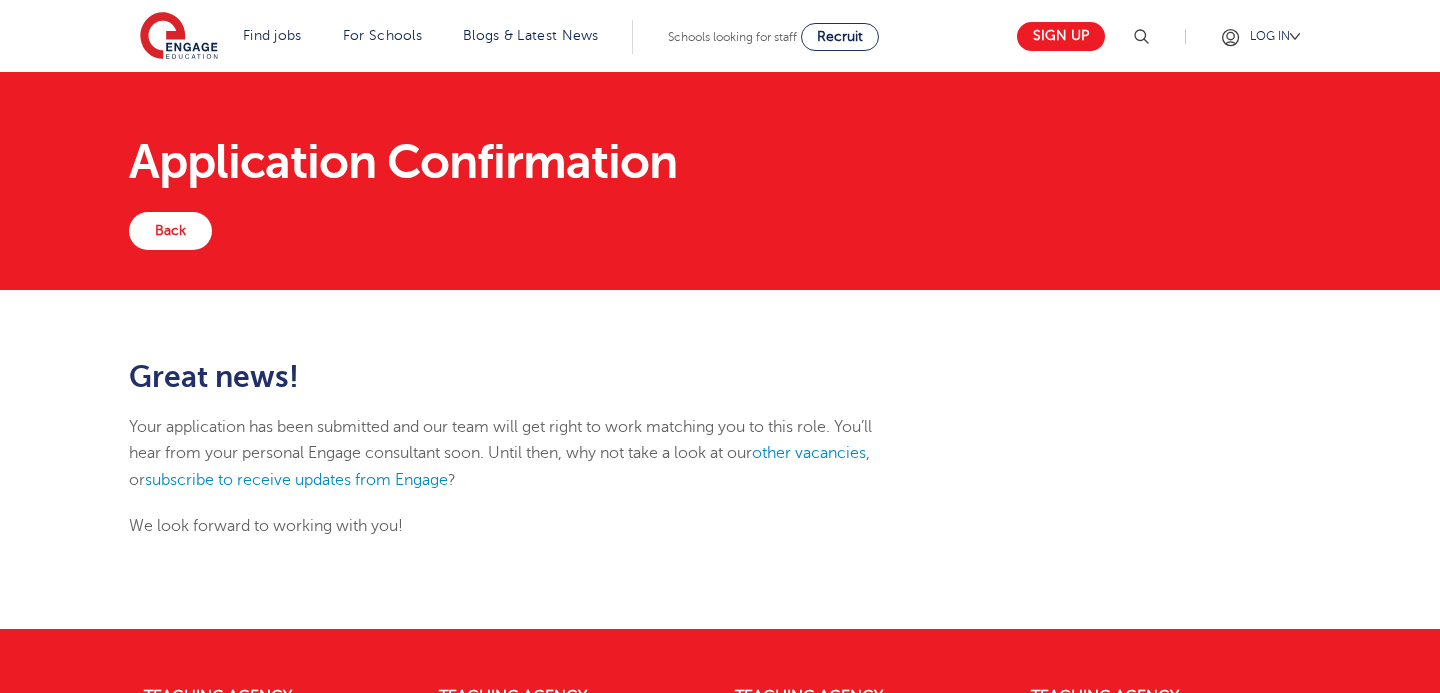 scroll, scrollTop: 0, scrollLeft: 0, axis: both 